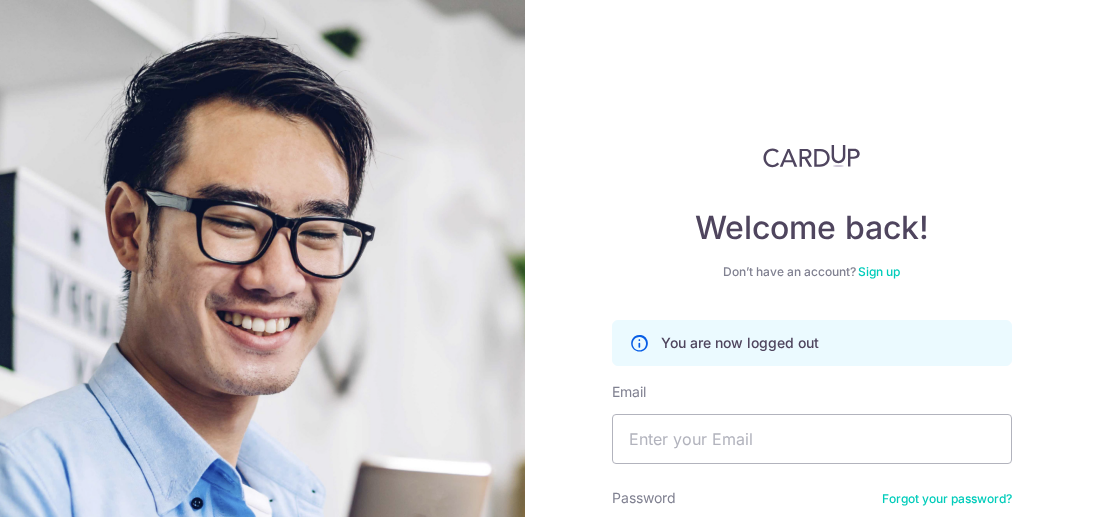 scroll, scrollTop: 0, scrollLeft: 0, axis: both 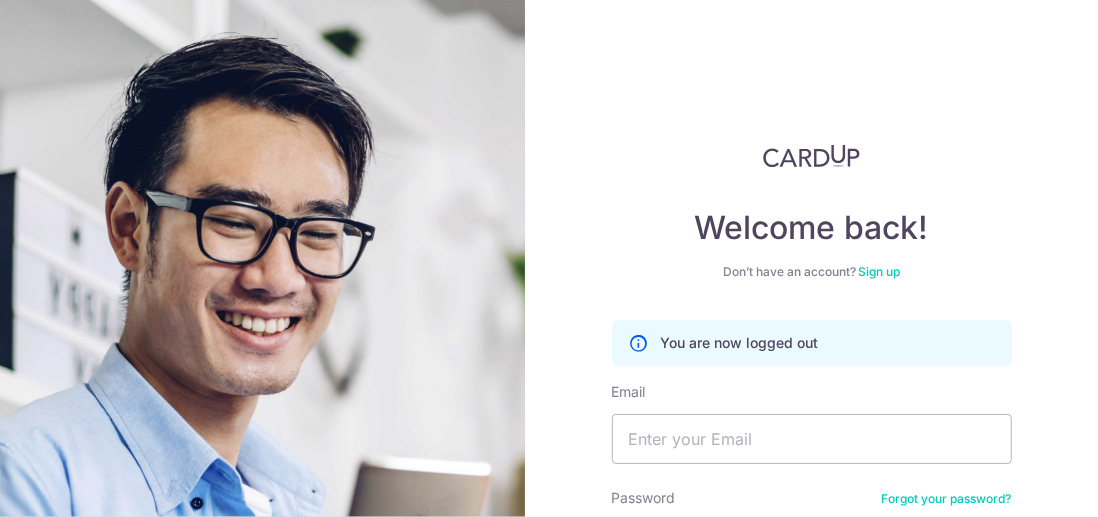 click on "Email" at bounding box center [812, 423] 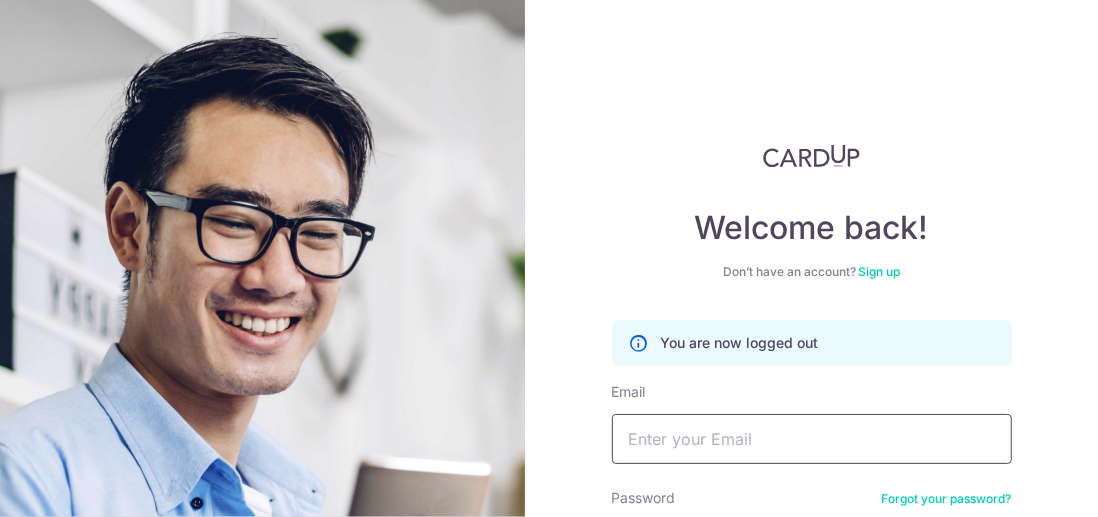 click on "Email" at bounding box center (812, 439) 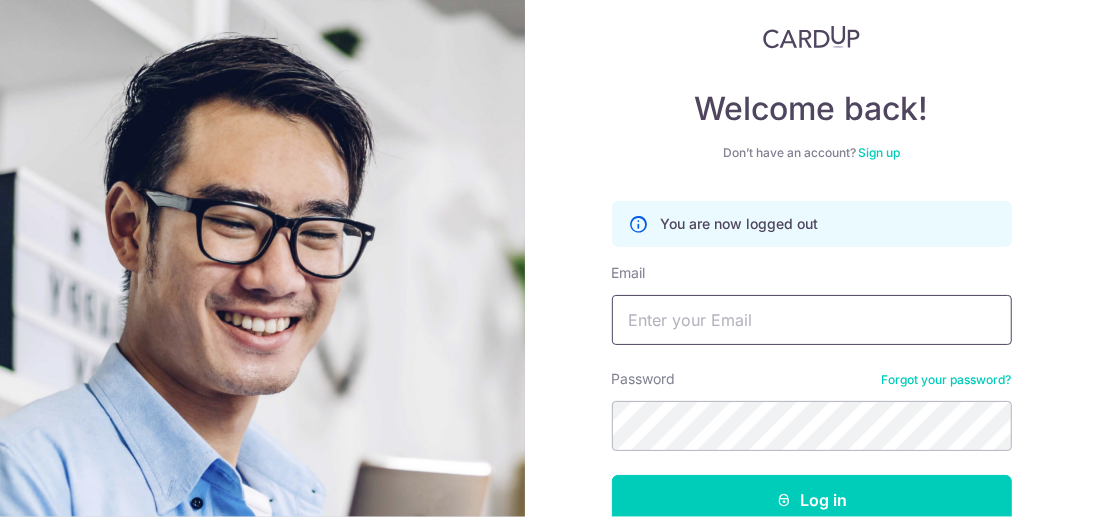 scroll, scrollTop: 200, scrollLeft: 0, axis: vertical 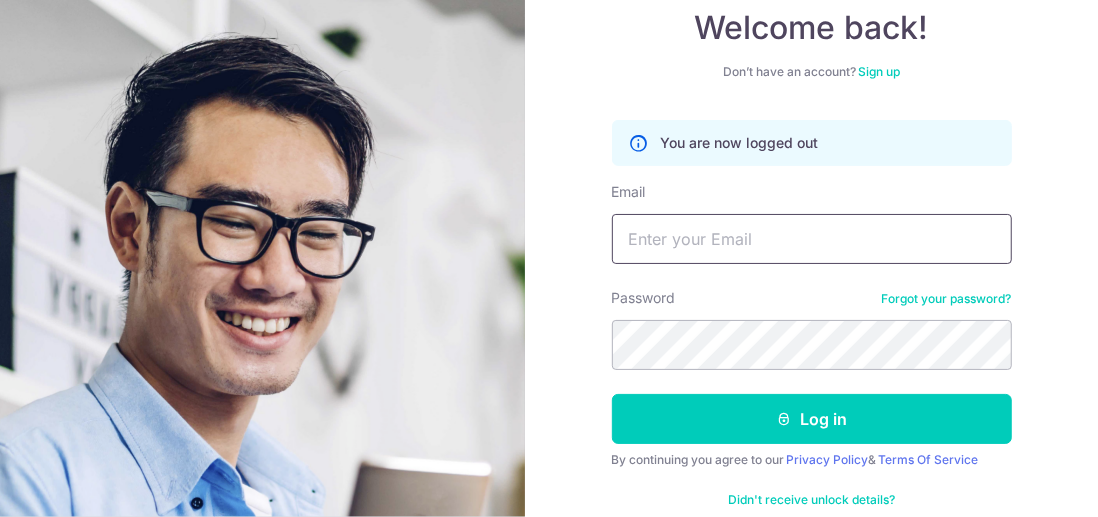 click on "Email" at bounding box center [812, 239] 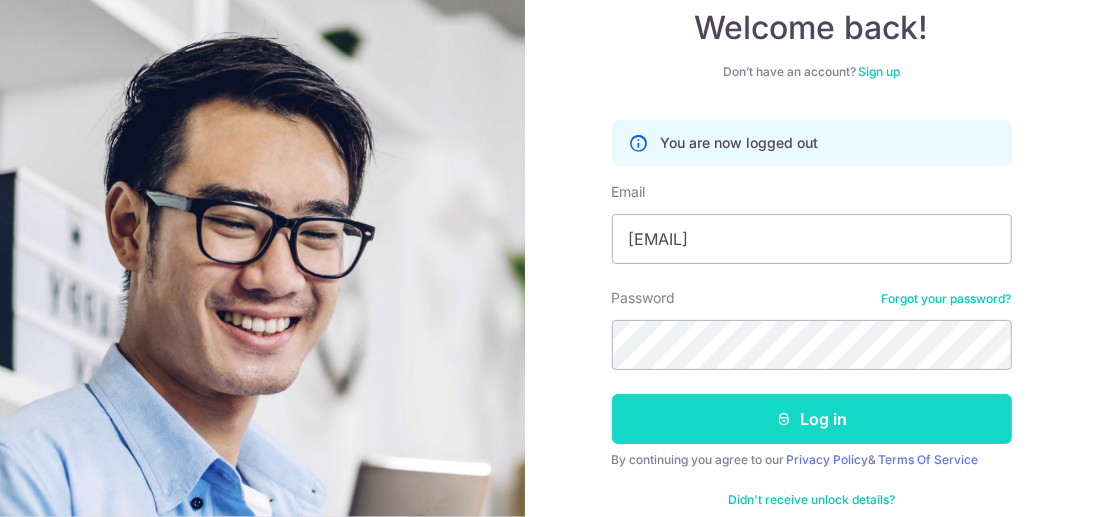 click on "Log in" at bounding box center [812, 419] 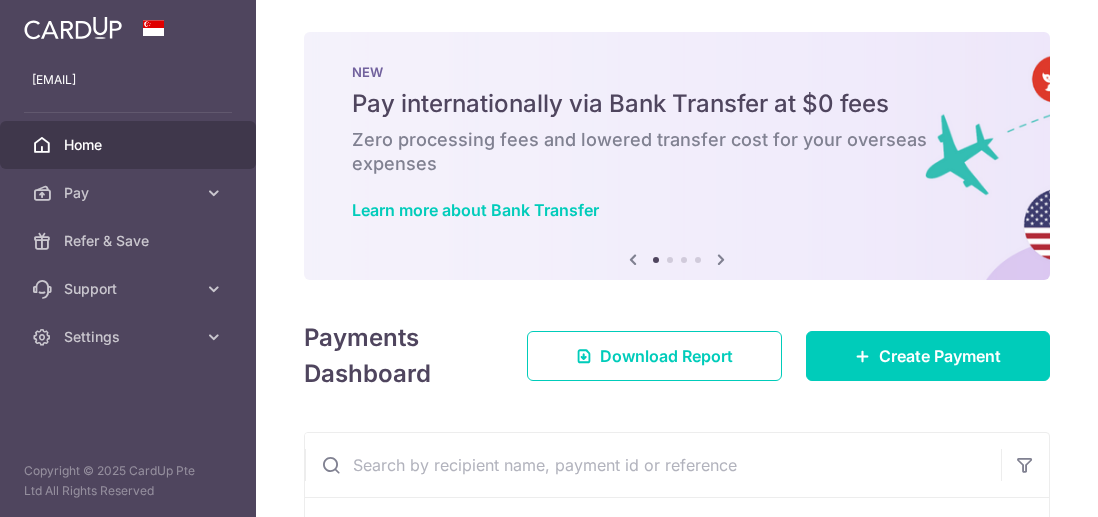 scroll, scrollTop: 0, scrollLeft: 0, axis: both 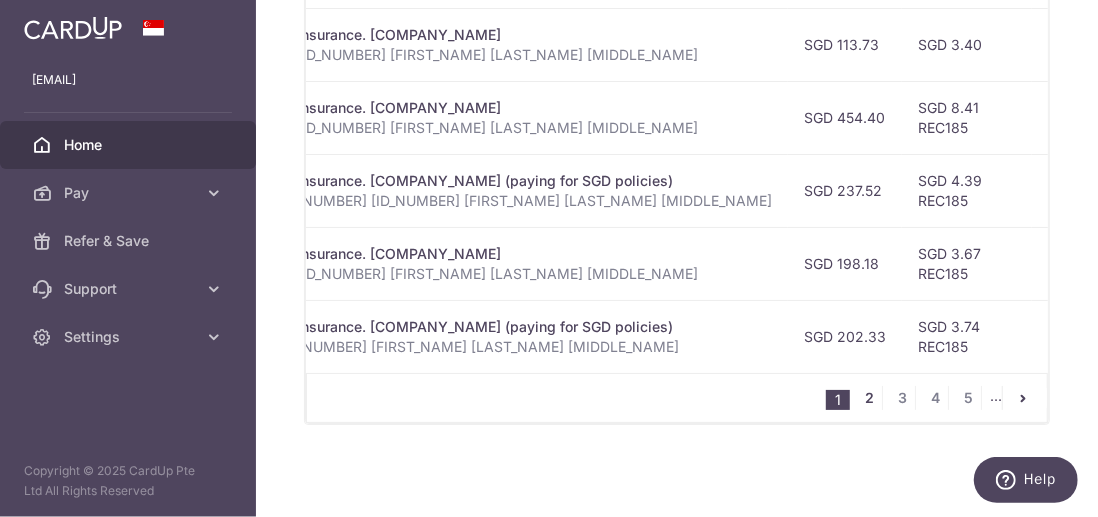 click on "2" at bounding box center (870, 398) 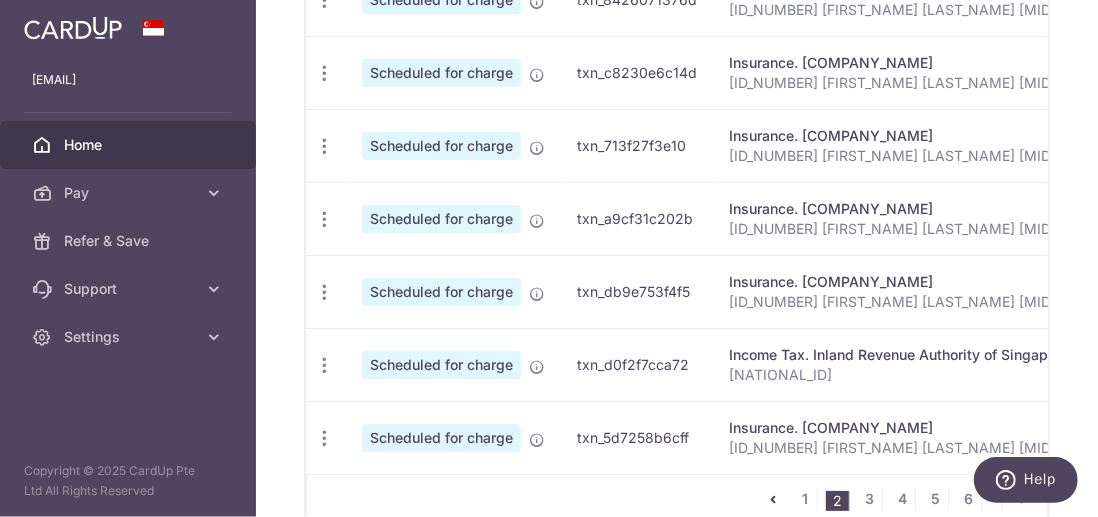 scroll, scrollTop: 1121, scrollLeft: 0, axis: vertical 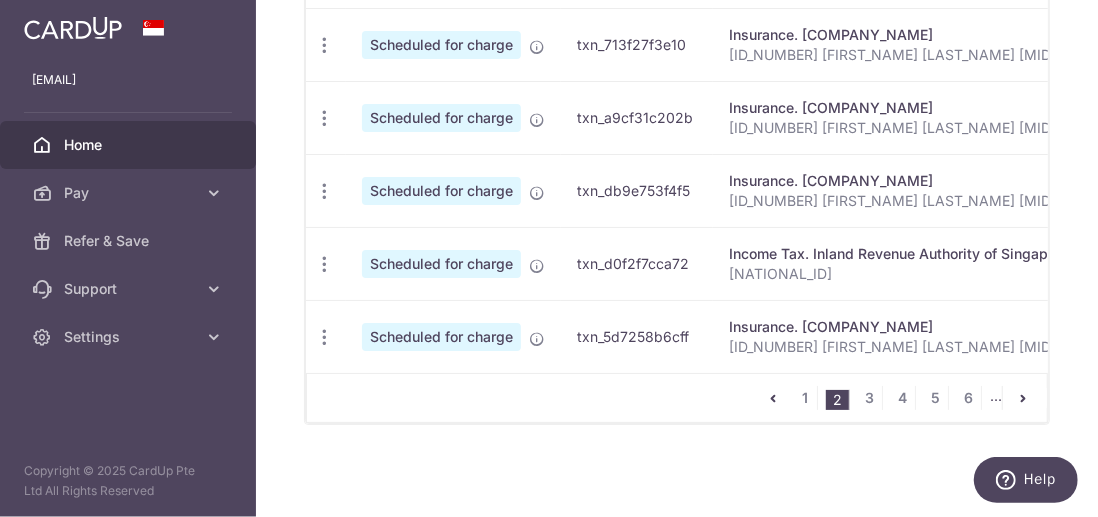 click on "Home" at bounding box center (130, 145) 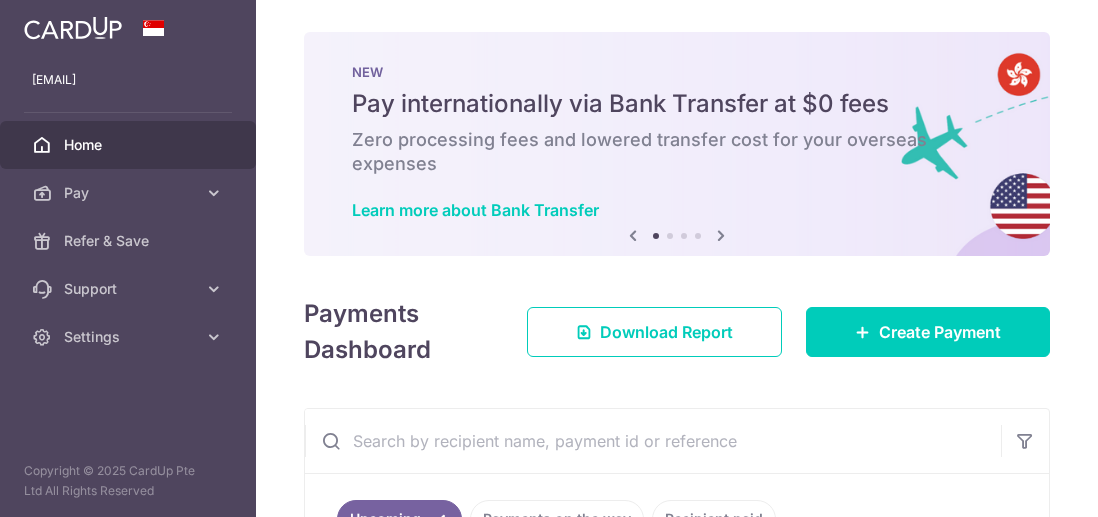 scroll, scrollTop: 0, scrollLeft: 0, axis: both 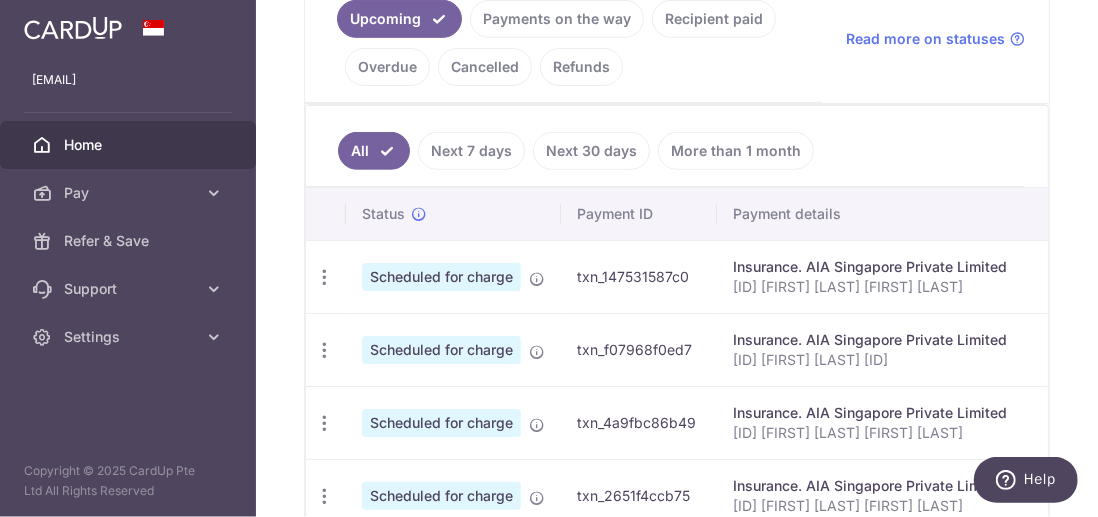 click on "Home" at bounding box center [130, 145] 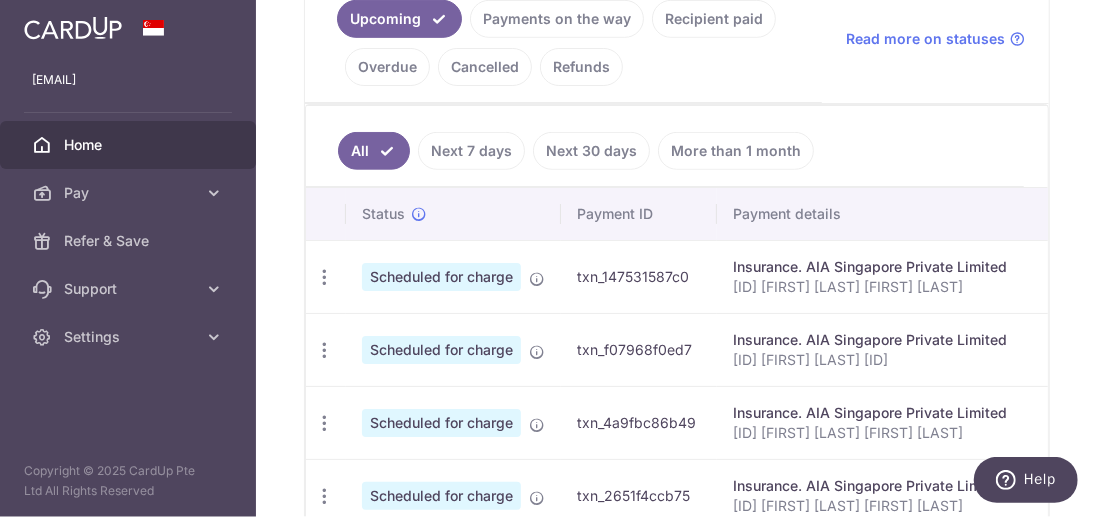 click on "Payments on the way" at bounding box center (557, 19) 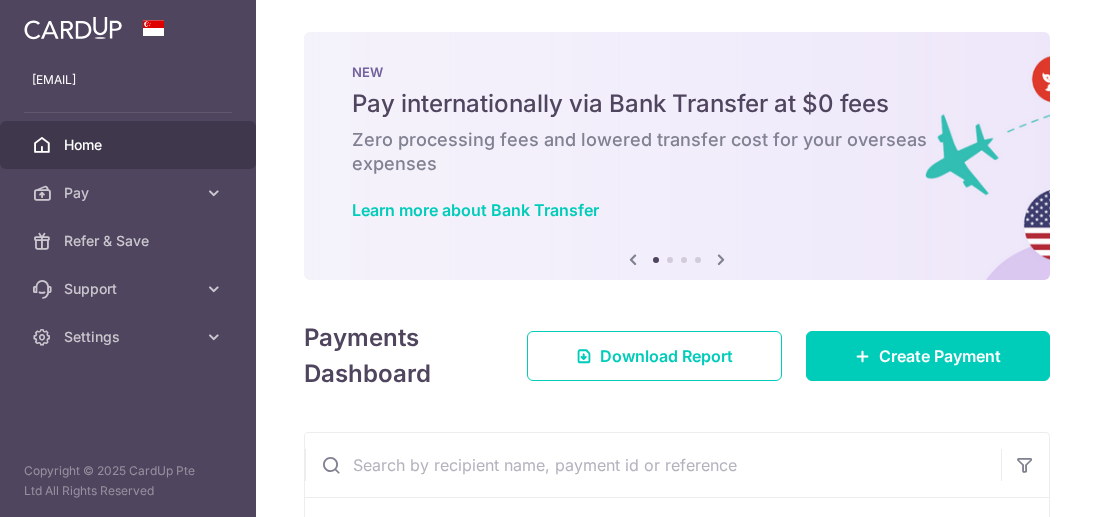 scroll, scrollTop: 0, scrollLeft: 0, axis: both 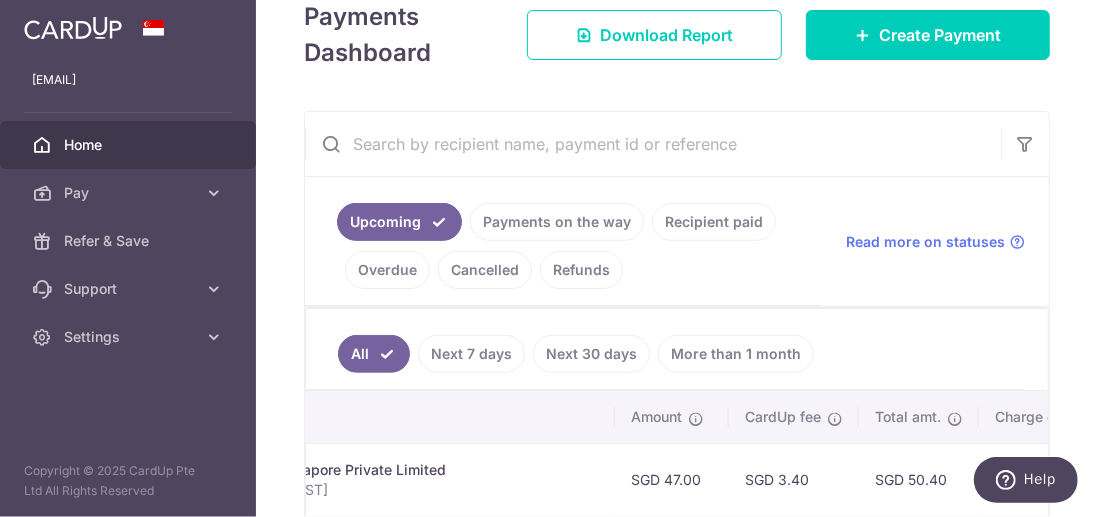 click on "Payments on the way" at bounding box center [557, 222] 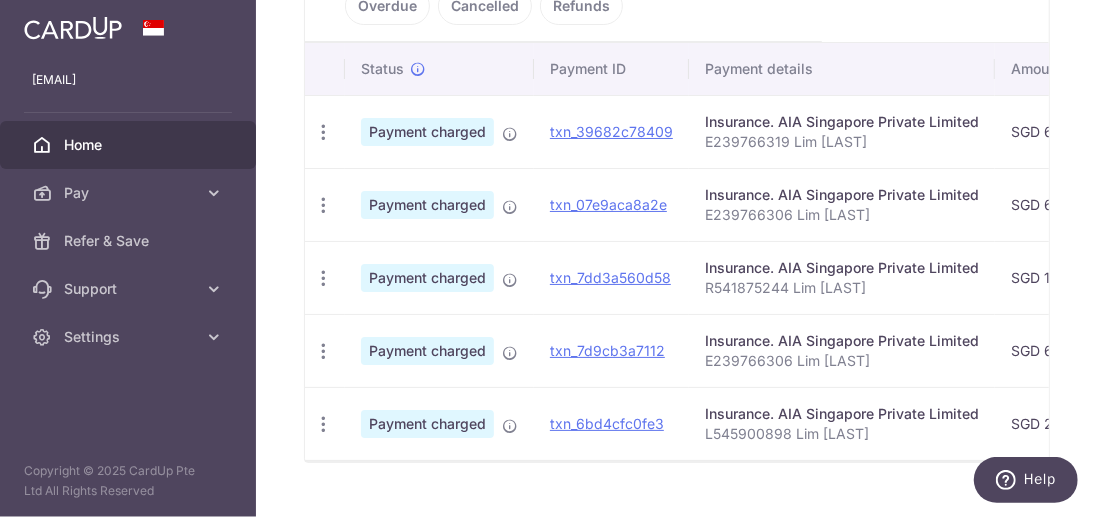 scroll, scrollTop: 628, scrollLeft: 0, axis: vertical 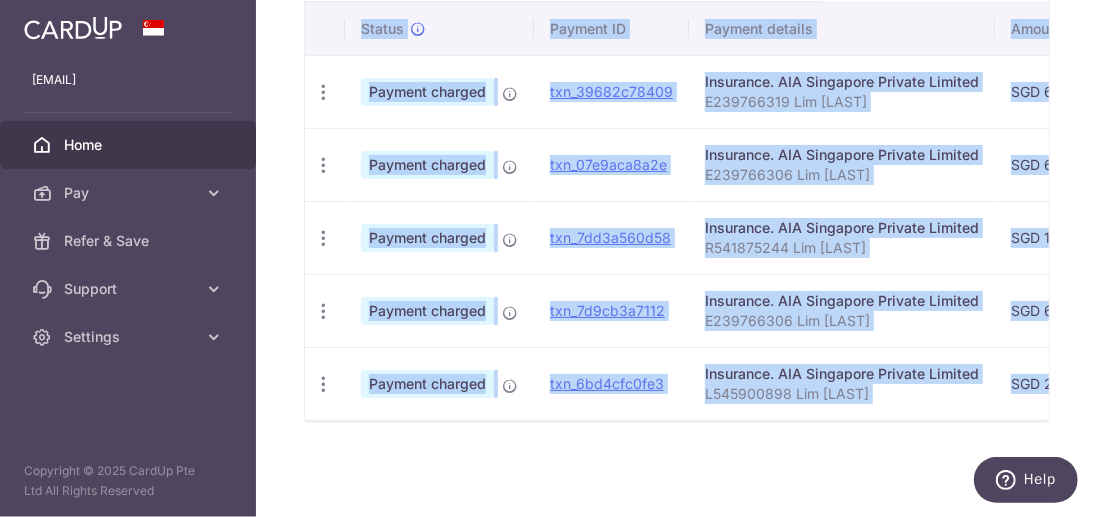 drag, startPoint x: 673, startPoint y: 421, endPoint x: 760, endPoint y: 417, distance: 87.0919 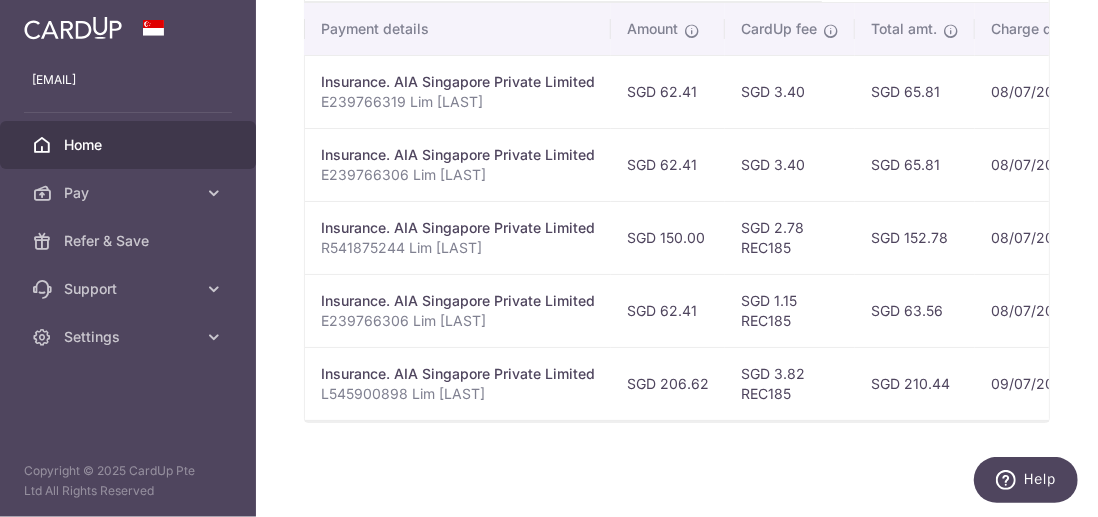 scroll, scrollTop: 0, scrollLeft: 382, axis: horizontal 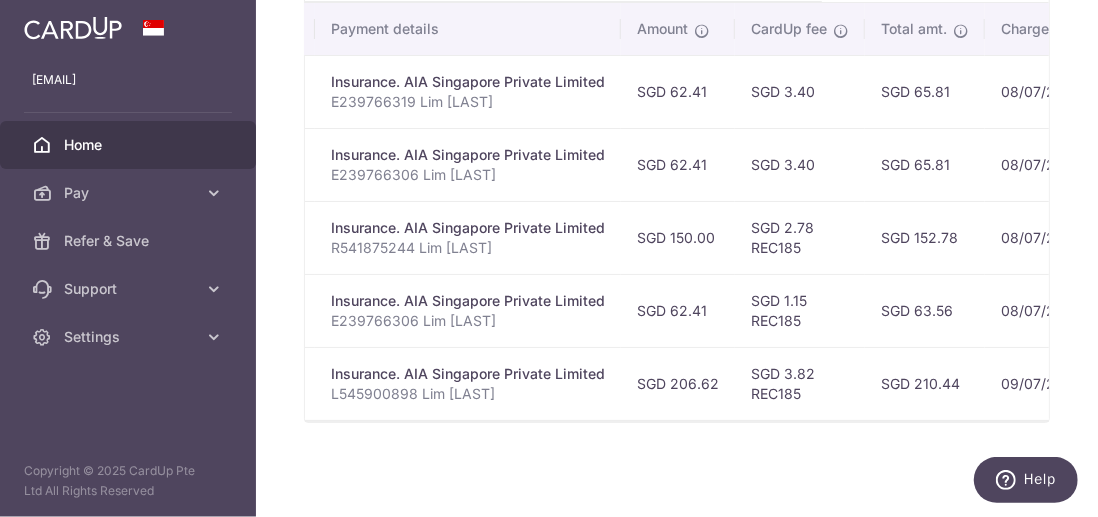 click on "Home" at bounding box center (130, 145) 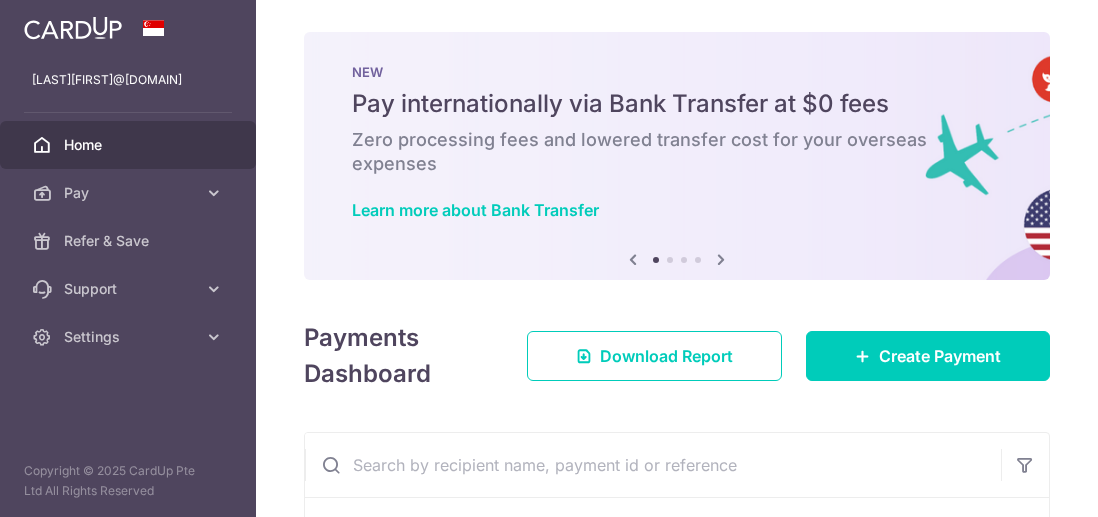 scroll, scrollTop: 0, scrollLeft: 0, axis: both 